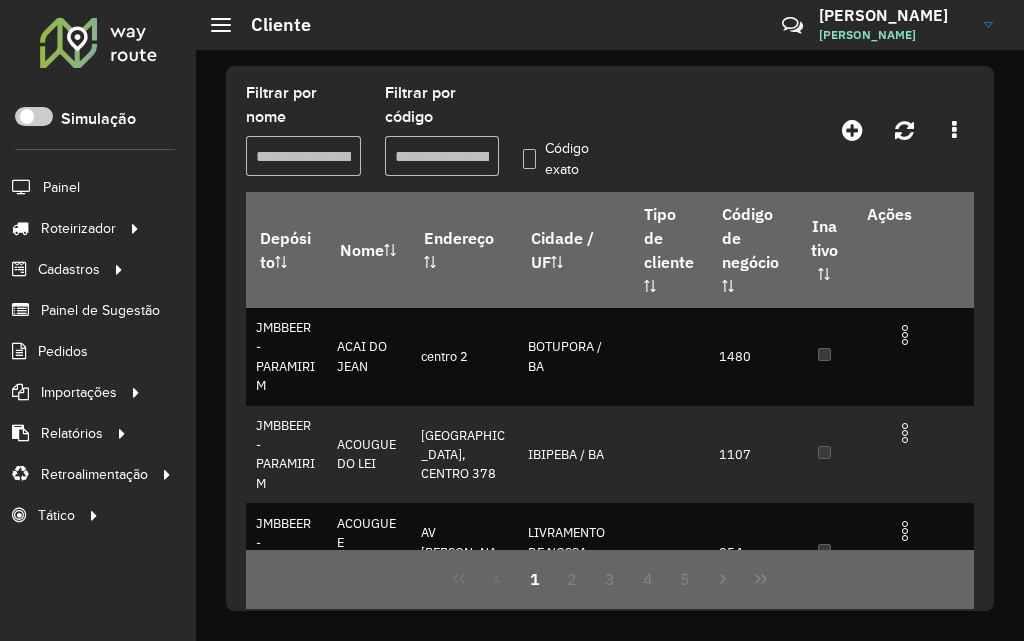 scroll, scrollTop: 0, scrollLeft: 0, axis: both 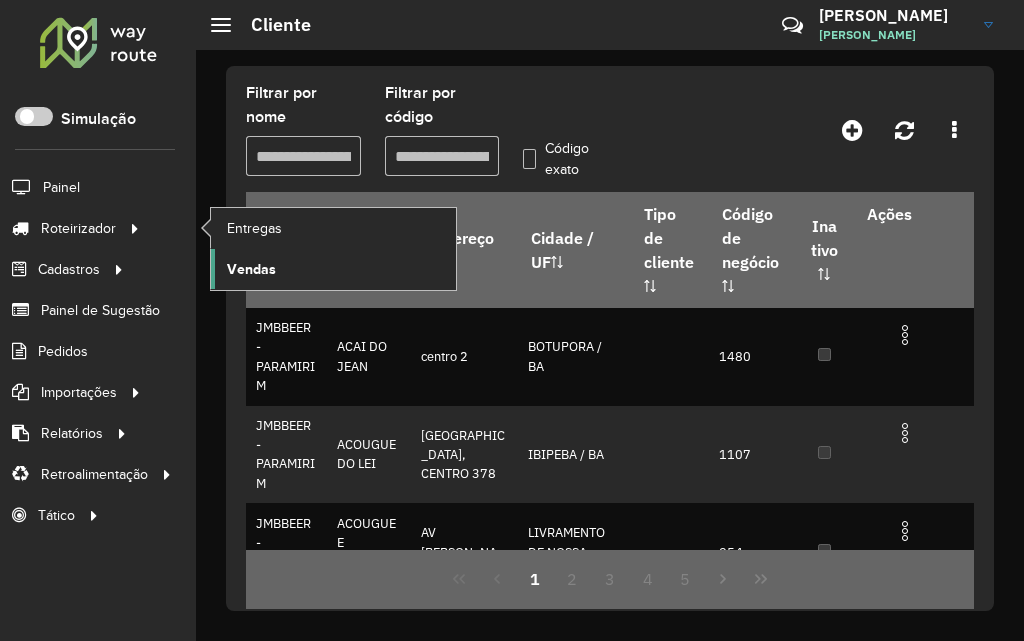 click on "Vendas" 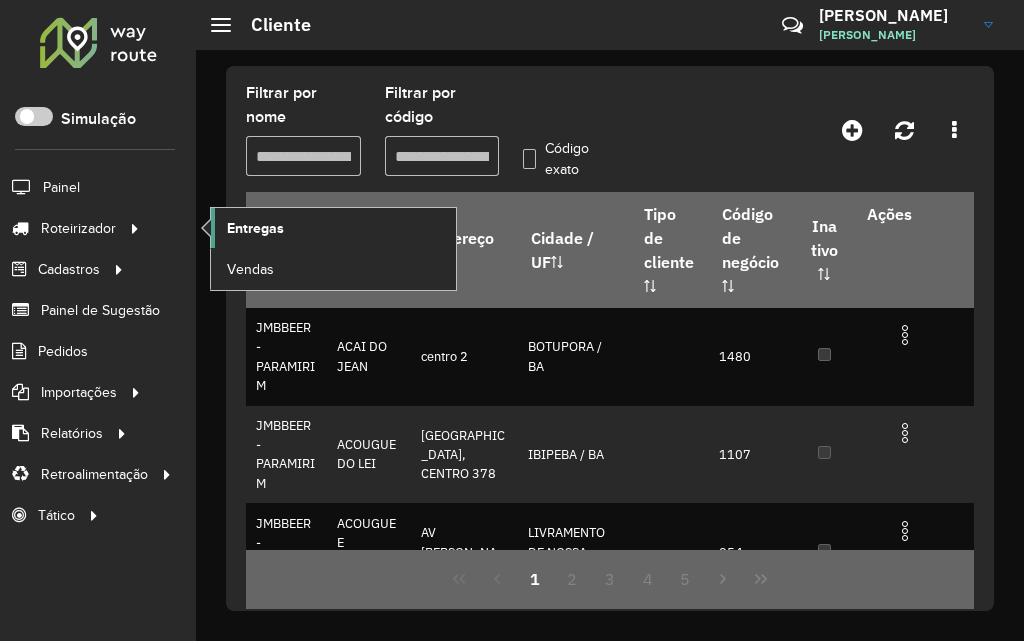 click on "Entregas" 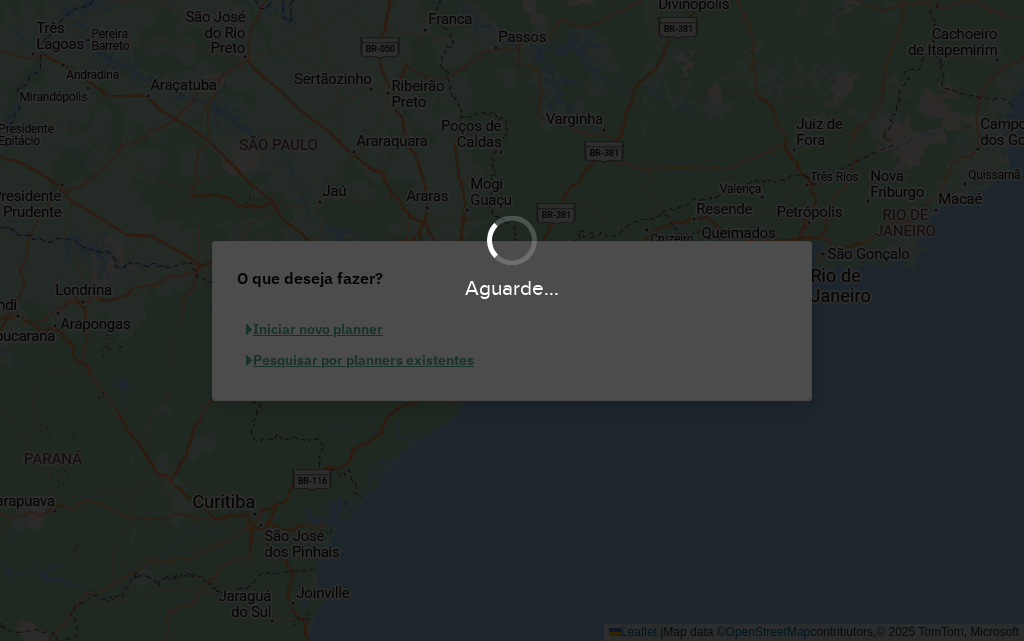 scroll, scrollTop: 0, scrollLeft: 0, axis: both 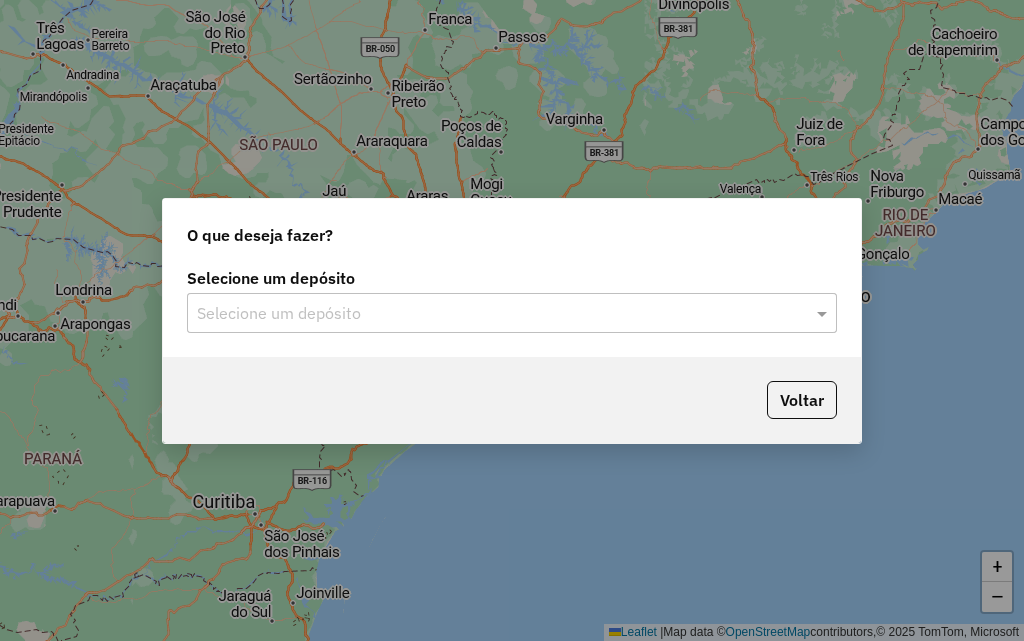click 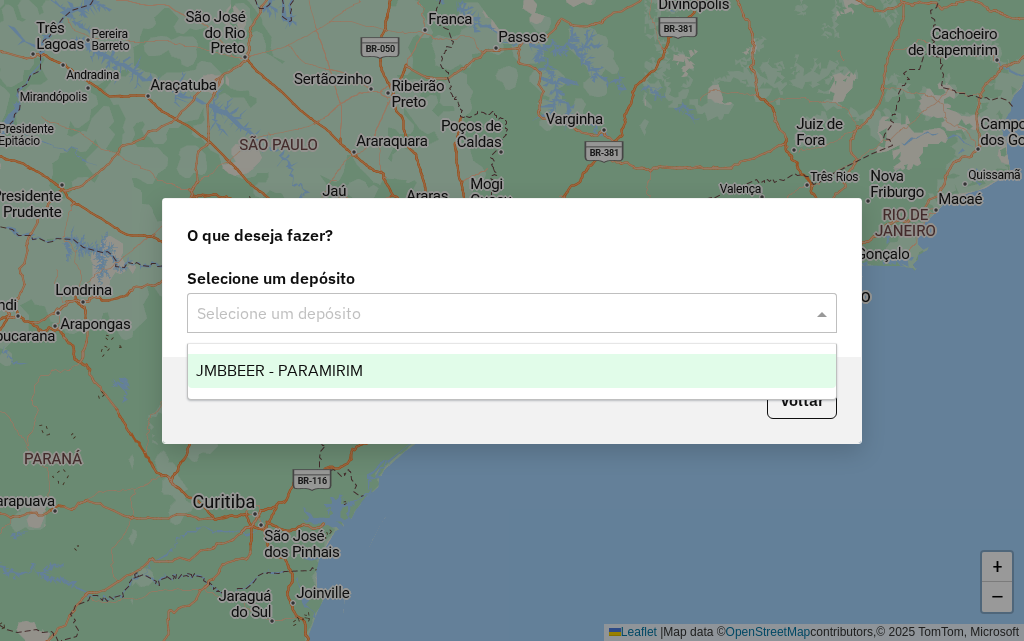click on "JMBBEER - PARAMIRIM" at bounding box center (512, 371) 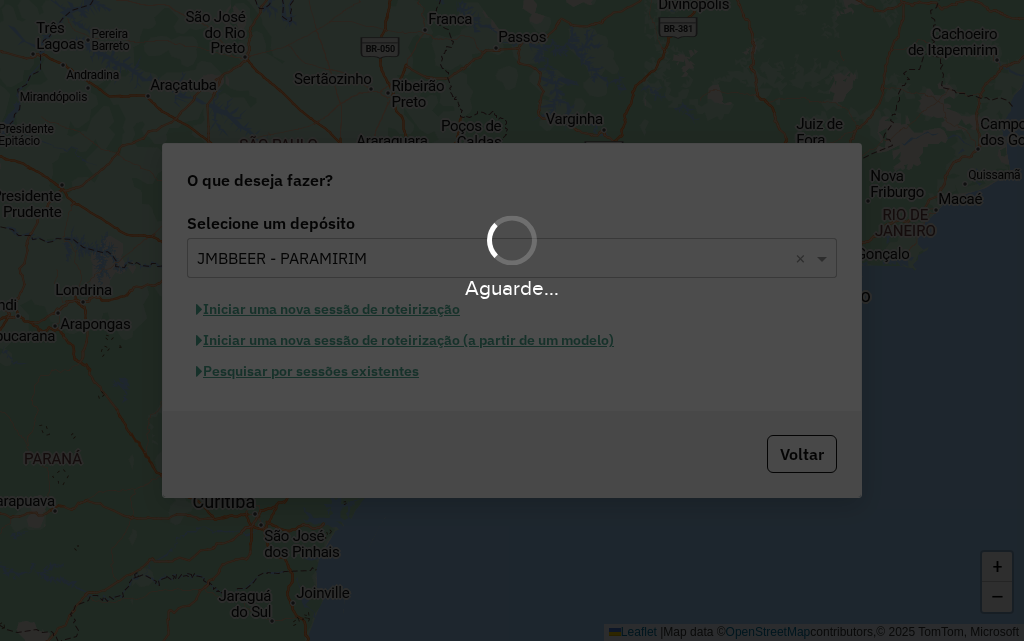 click on "Aguarde..." at bounding box center [512, 320] 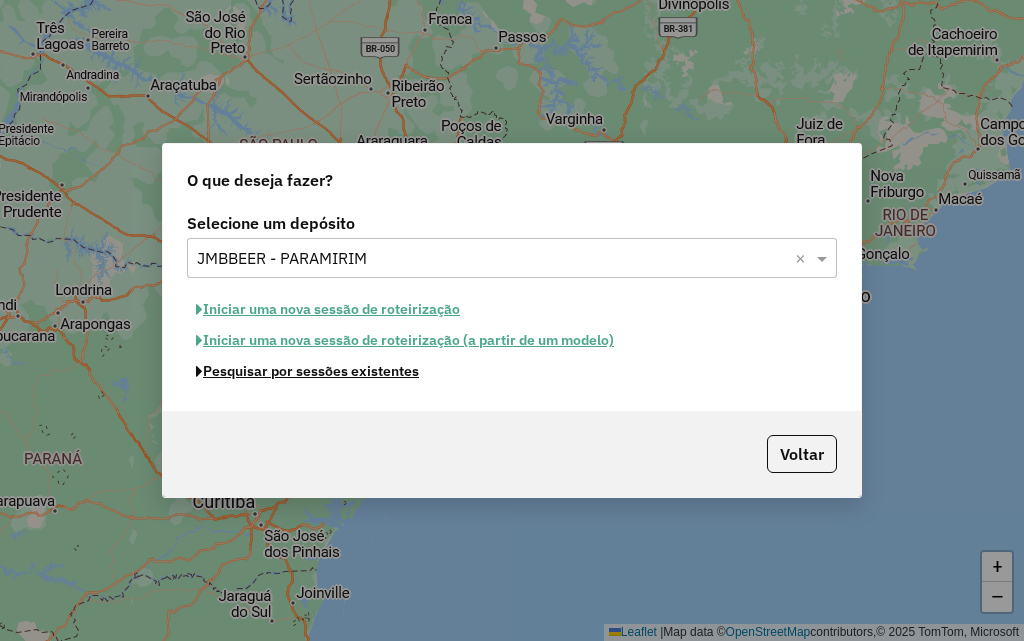 click on "Pesquisar por sessões existentes" 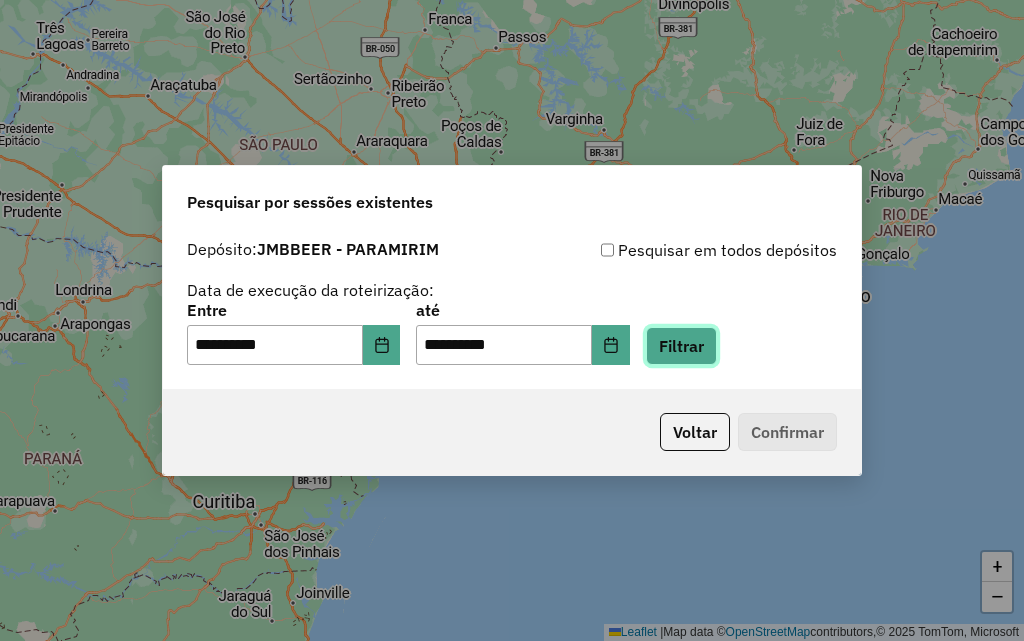 click on "Filtrar" 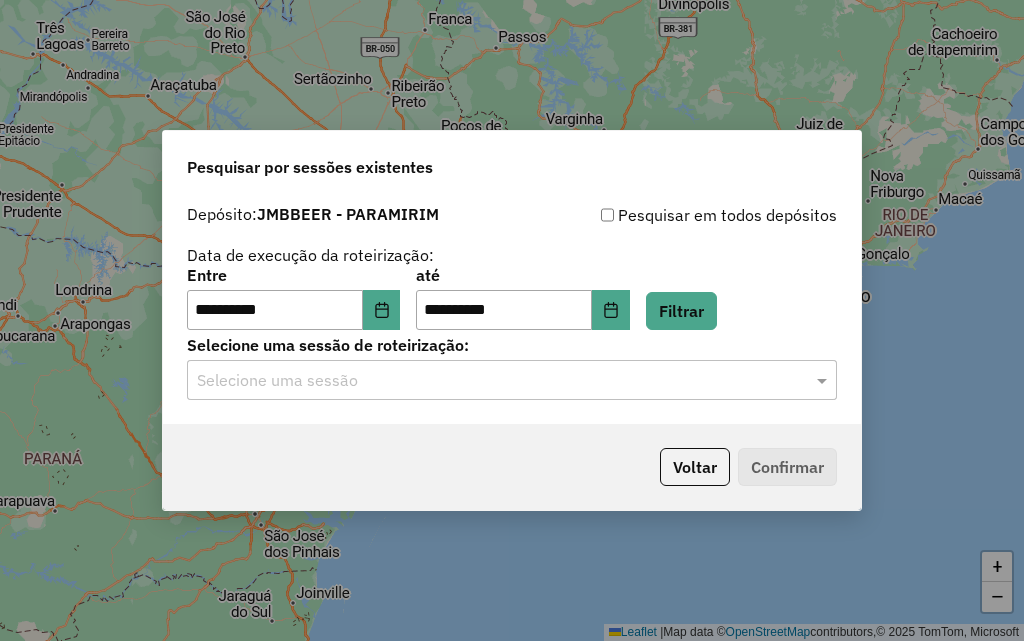 click 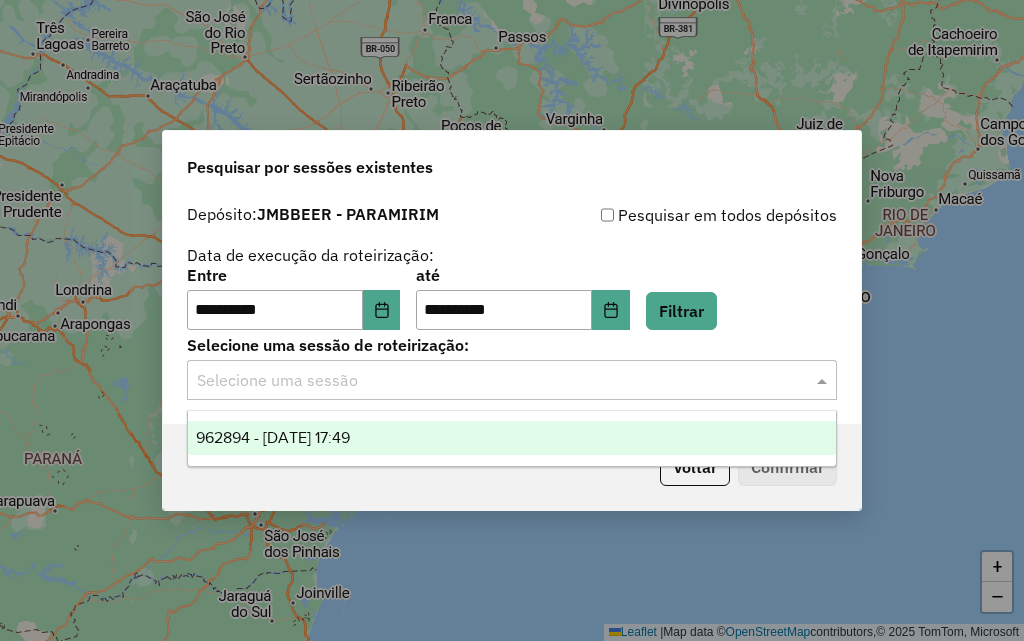 click on "962894 - [DATE] 17:49" at bounding box center (273, 437) 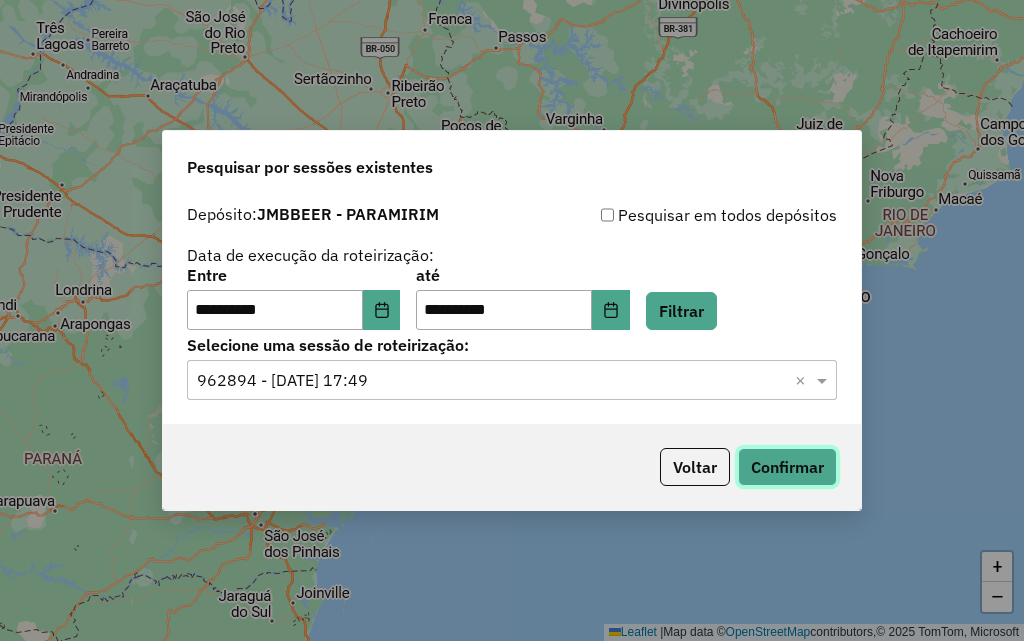 click on "Confirmar" 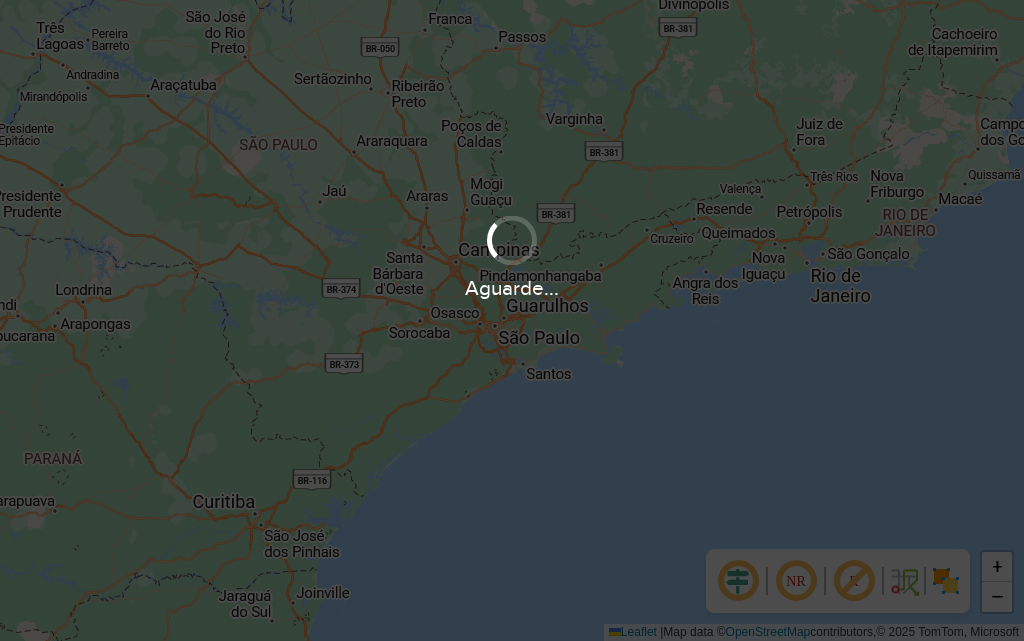 scroll, scrollTop: 0, scrollLeft: 0, axis: both 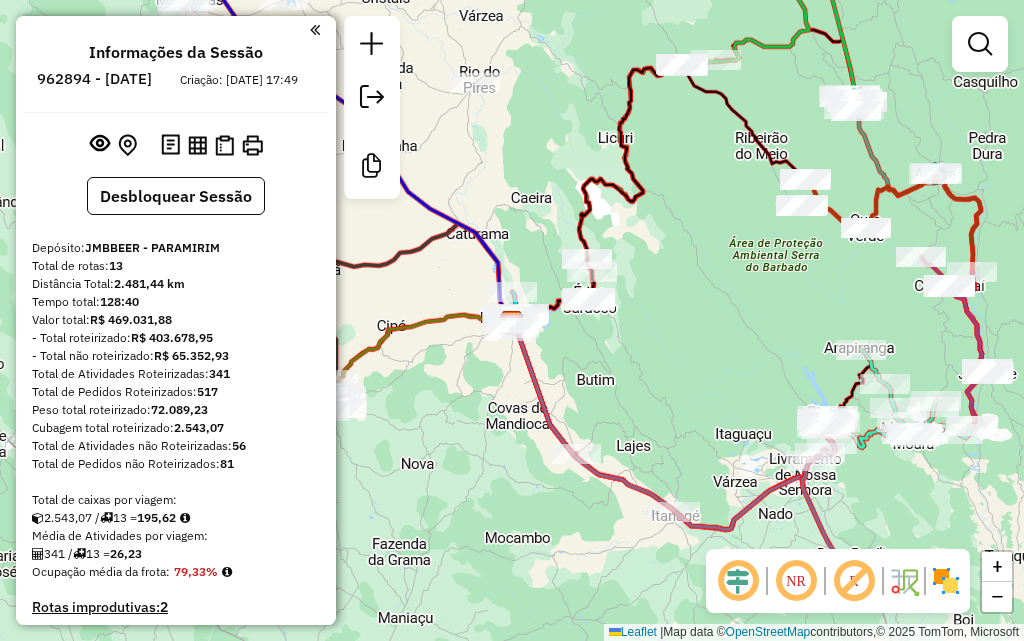 drag, startPoint x: 559, startPoint y: 193, endPoint x: 720, endPoint y: 262, distance: 175.16278 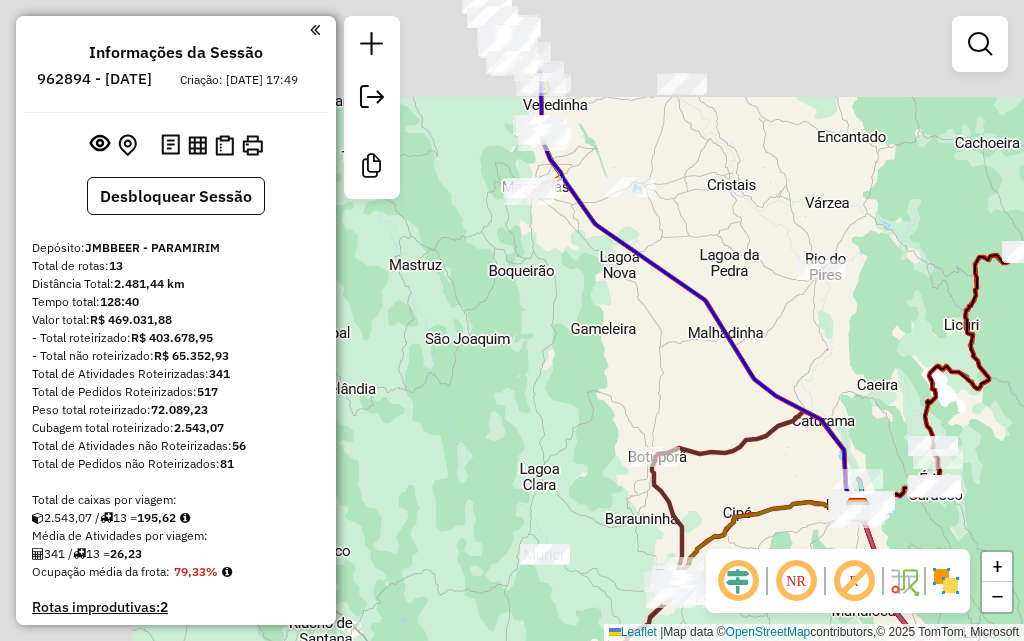 drag, startPoint x: 419, startPoint y: 227, endPoint x: 750, endPoint y: 469, distance: 410.0305 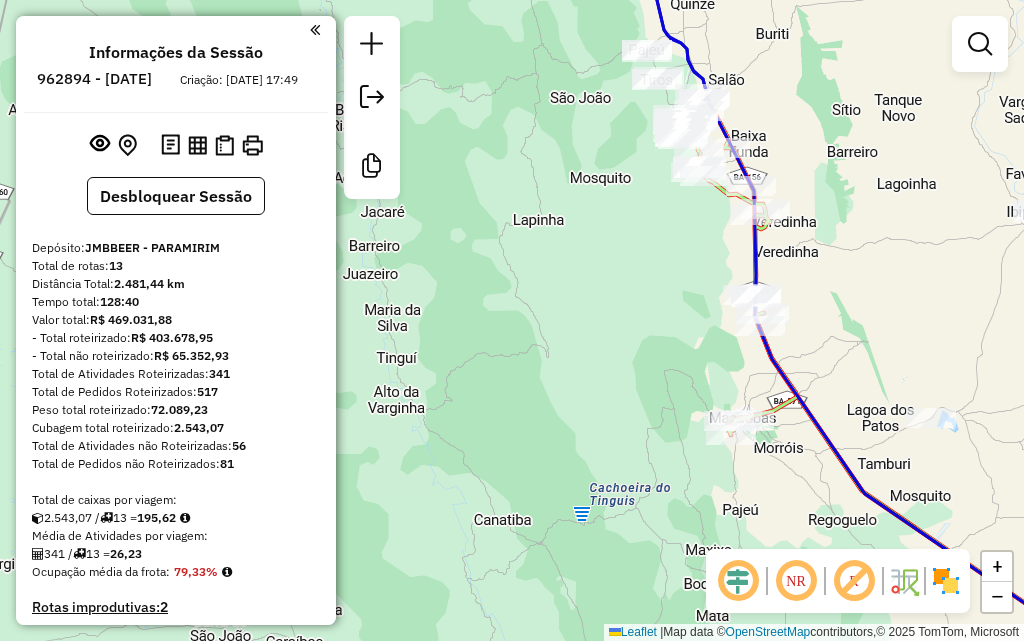 drag, startPoint x: 645, startPoint y: 183, endPoint x: 532, endPoint y: 425, distance: 267.0824 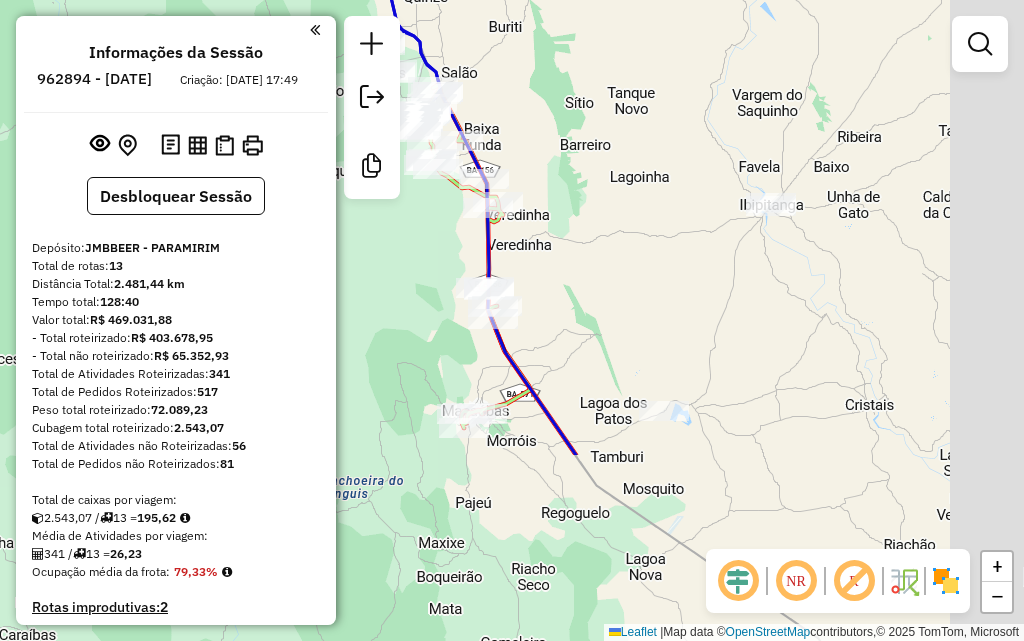drag, startPoint x: 565, startPoint y: 75, endPoint x: 499, endPoint y: -65, distance: 154.77725 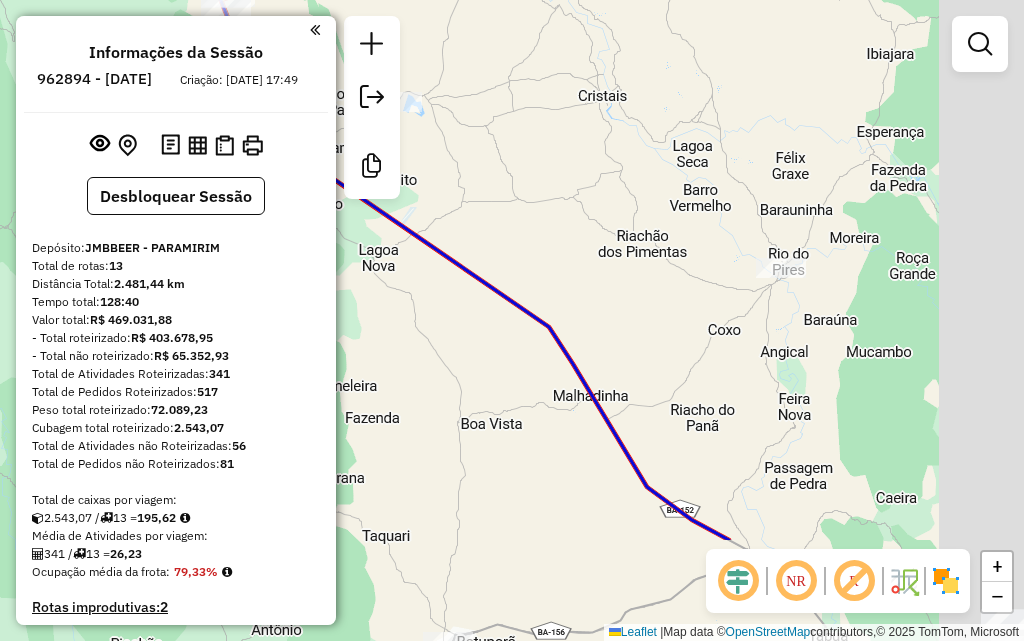 drag, startPoint x: 674, startPoint y: 277, endPoint x: 515, endPoint y: 147, distance: 205.38014 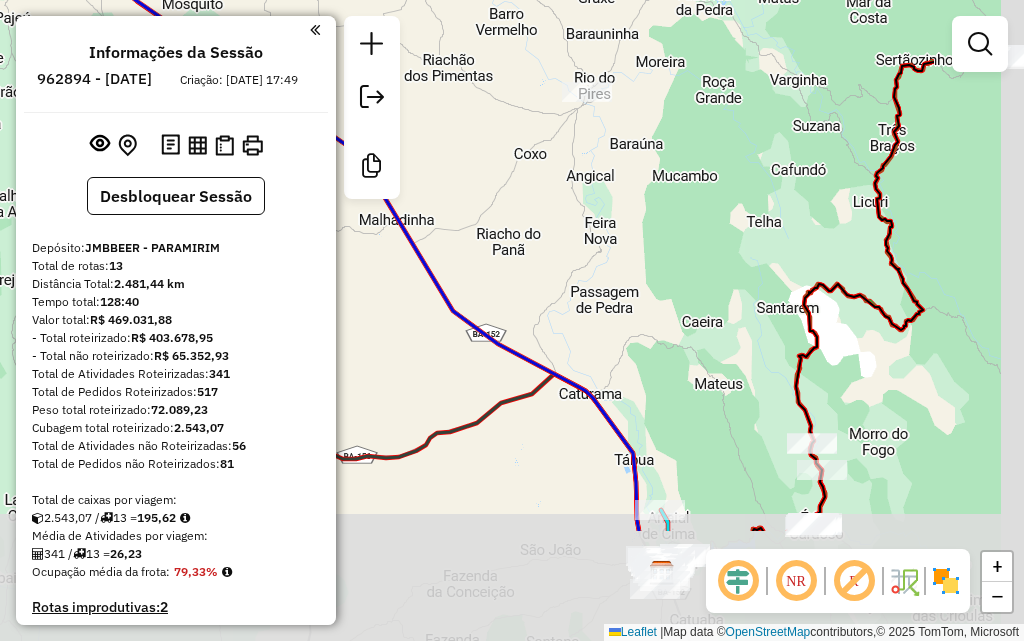 drag, startPoint x: 653, startPoint y: 347, endPoint x: 494, endPoint y: 204, distance: 213.84573 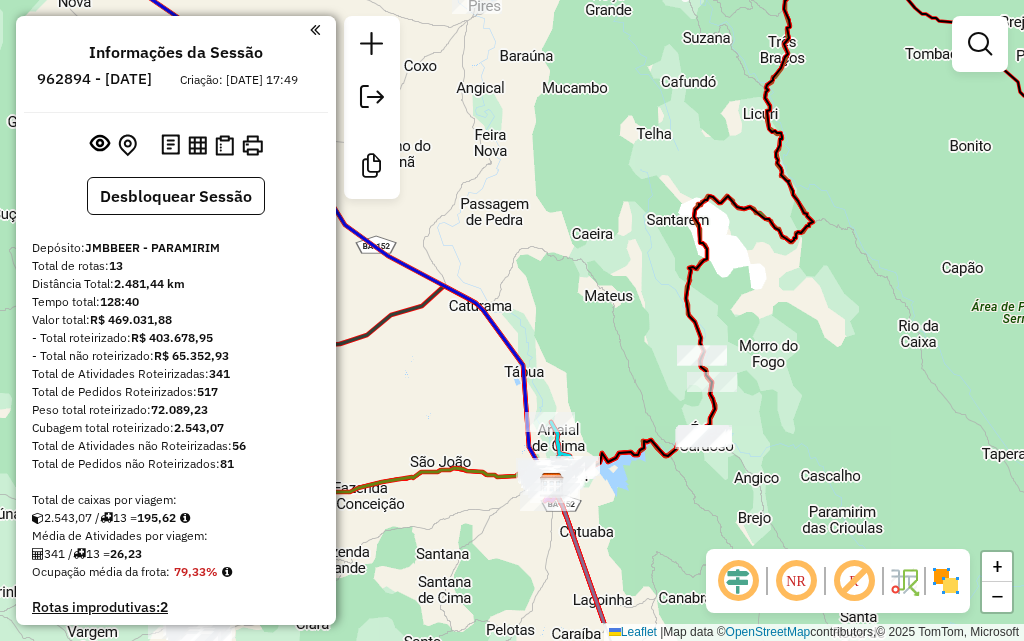 drag, startPoint x: 556, startPoint y: 276, endPoint x: 451, endPoint y: 178, distance: 143.62799 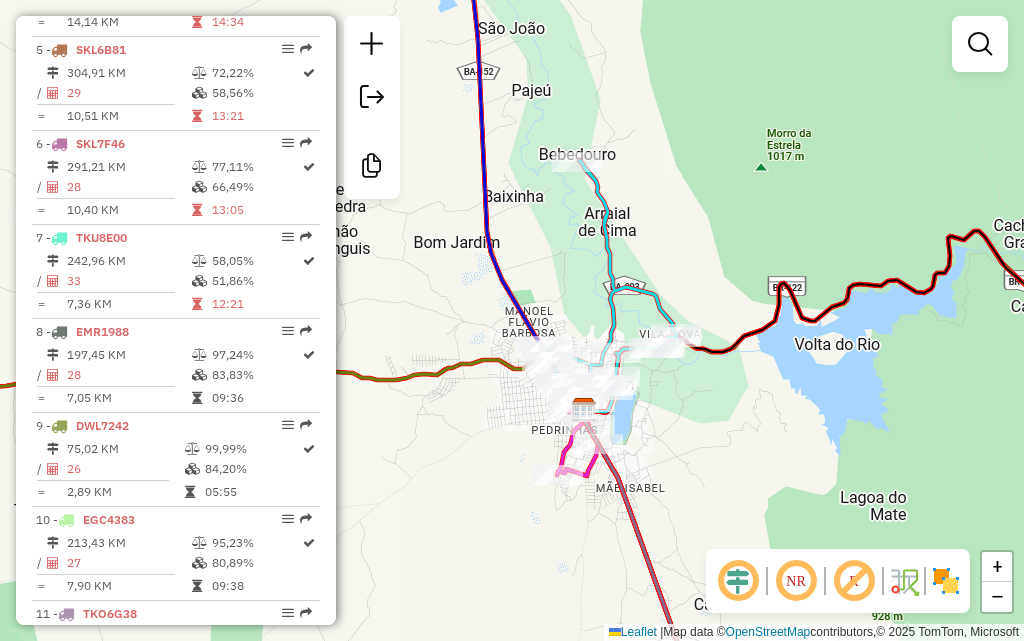 scroll, scrollTop: 1400, scrollLeft: 0, axis: vertical 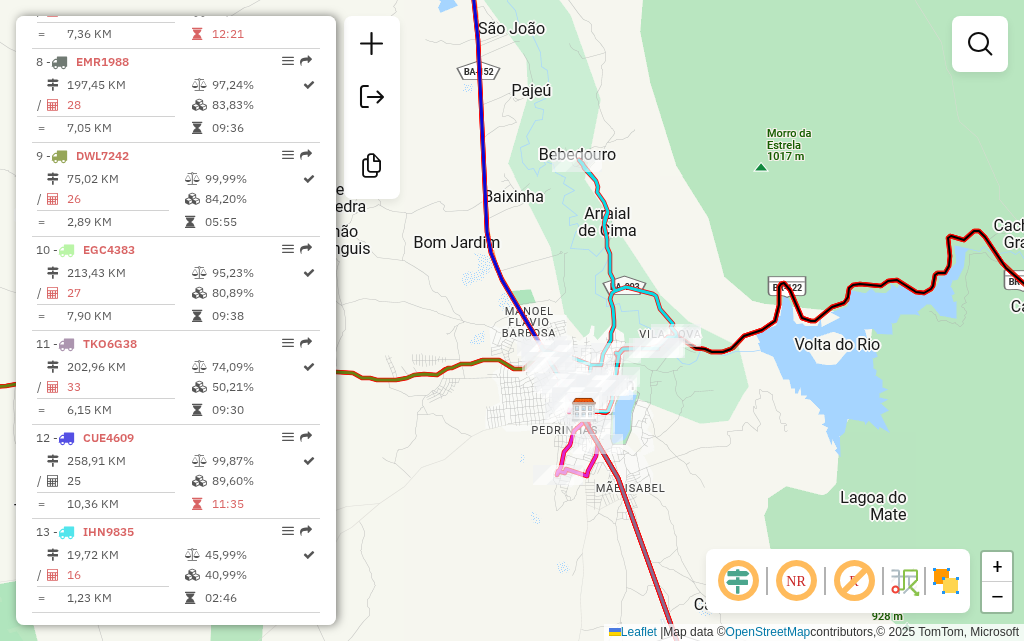 click on "Janela de atendimento Grade de atendimento Capacidade Transportadoras Veículos Cliente Pedidos  Rotas Selecione os dias de semana para filtrar as janelas de atendimento  Seg   Ter   Qua   Qui   Sex   Sáb   Dom  Informe o período da janela de atendimento: De: Até:  Filtrar exatamente a janela do cliente  Considerar janela de atendimento padrão  Selecione os dias de semana para filtrar as grades de atendimento  Seg   Ter   Qua   Qui   Sex   Sáb   Dom   Considerar clientes sem dia de atendimento cadastrado  Clientes fora do dia de atendimento selecionado Filtrar as atividades entre os valores definidos abaixo:  Peso mínimo:   Peso máximo:   Cubagem mínima:   Cubagem máxima:   De:   Até:  Filtrar as atividades entre o tempo de atendimento definido abaixo:  De:   Até:   Considerar capacidade total dos clientes não roteirizados Transportadora: Selecione um ou mais itens Tipo de veículo: Selecione um ou mais itens Veículo: Selecione um ou mais itens Motorista: Selecione um ou mais itens Nome: Rótulo:" 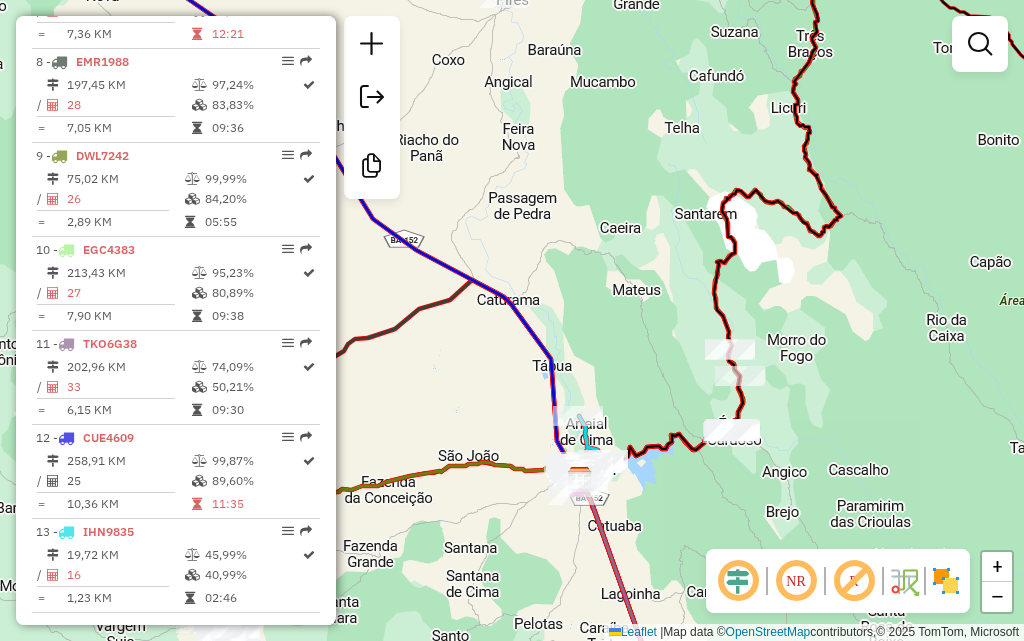 drag, startPoint x: 489, startPoint y: 304, endPoint x: 711, endPoint y: 465, distance: 274.2353 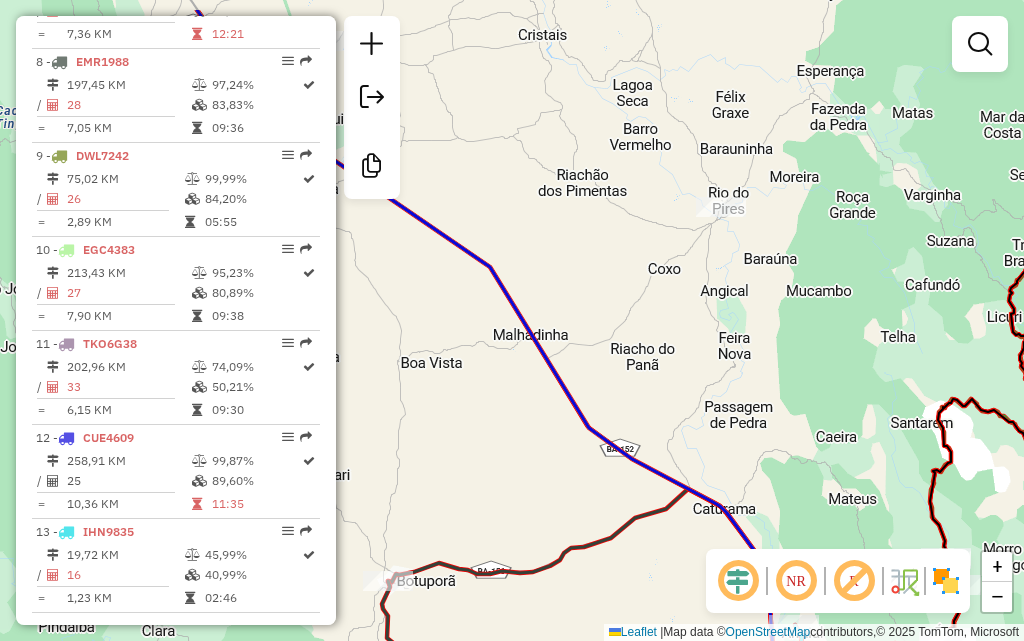 drag, startPoint x: 568, startPoint y: 272, endPoint x: 680, endPoint y: 384, distance: 158.39192 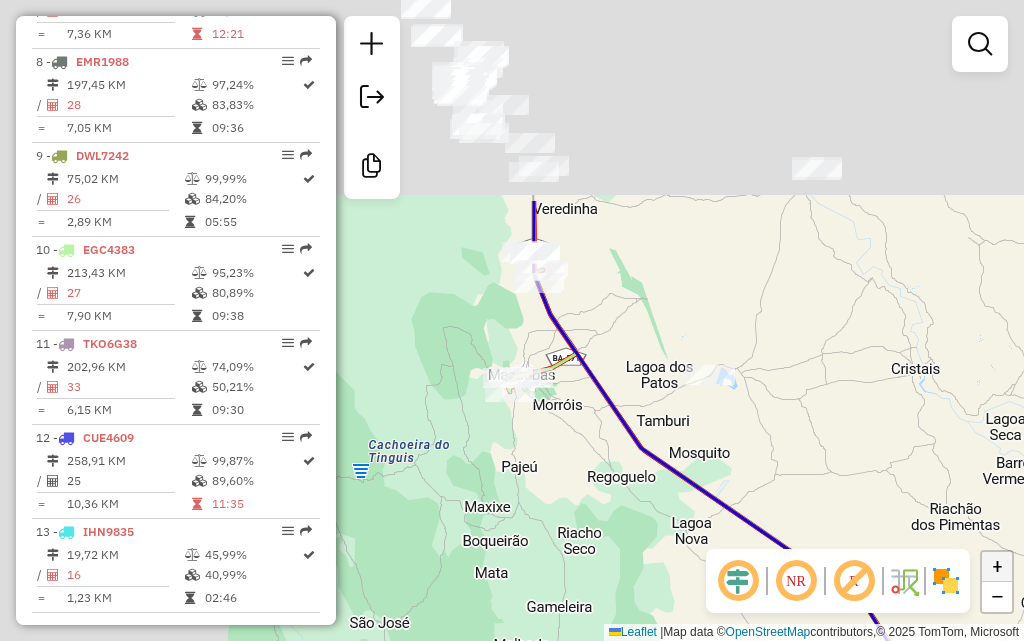 drag, startPoint x: 695, startPoint y: 305, endPoint x: 1010, endPoint y: 569, distance: 411 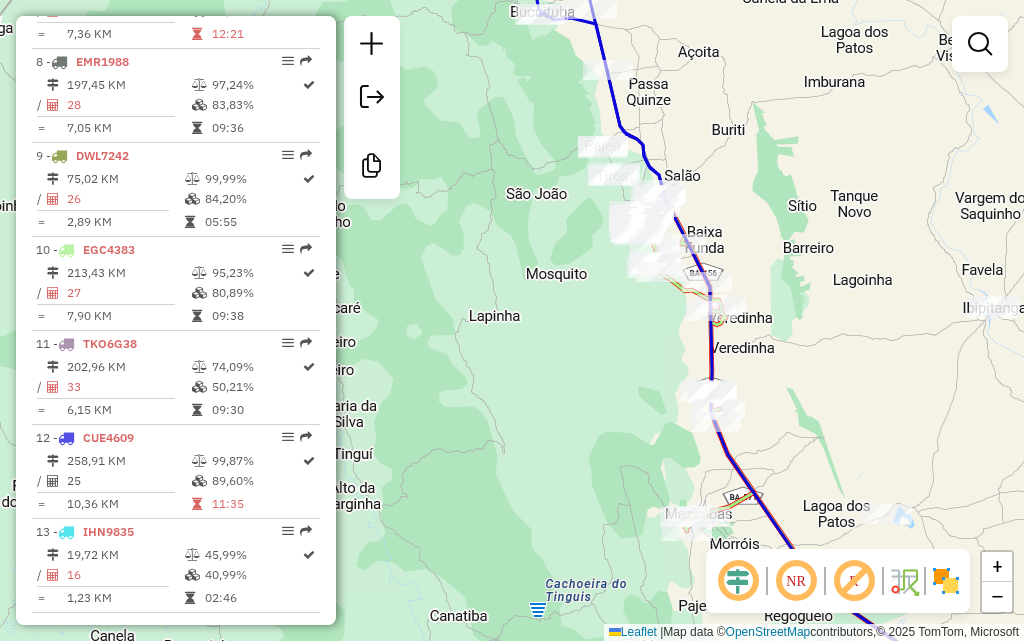 drag, startPoint x: 511, startPoint y: 260, endPoint x: 621, endPoint y: 486, distance: 251.34836 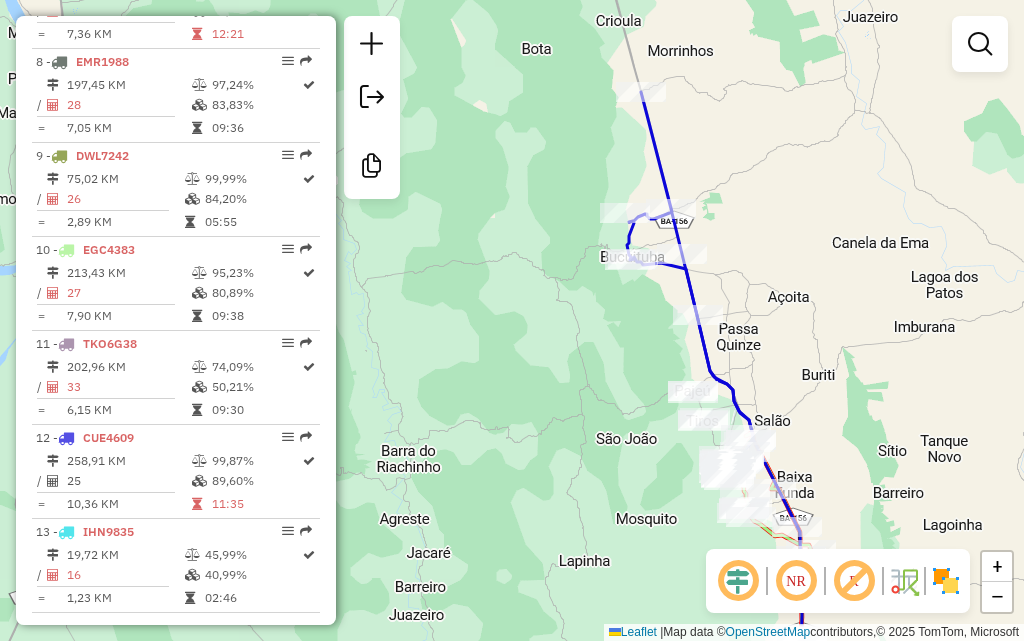 drag, startPoint x: 558, startPoint y: 389, endPoint x: 537, endPoint y: 521, distance: 133.66002 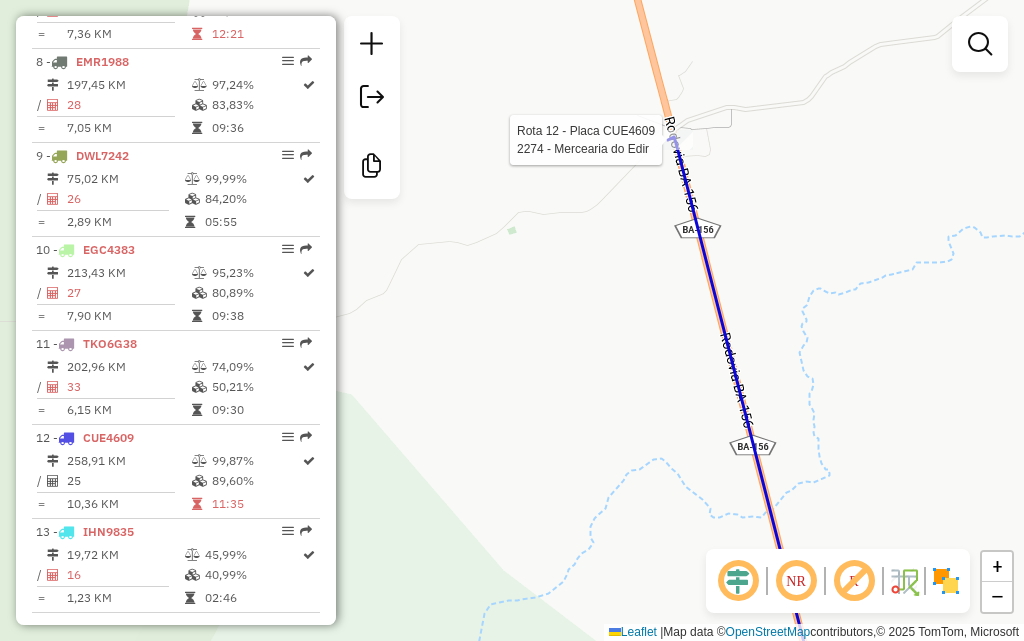 select on "**********" 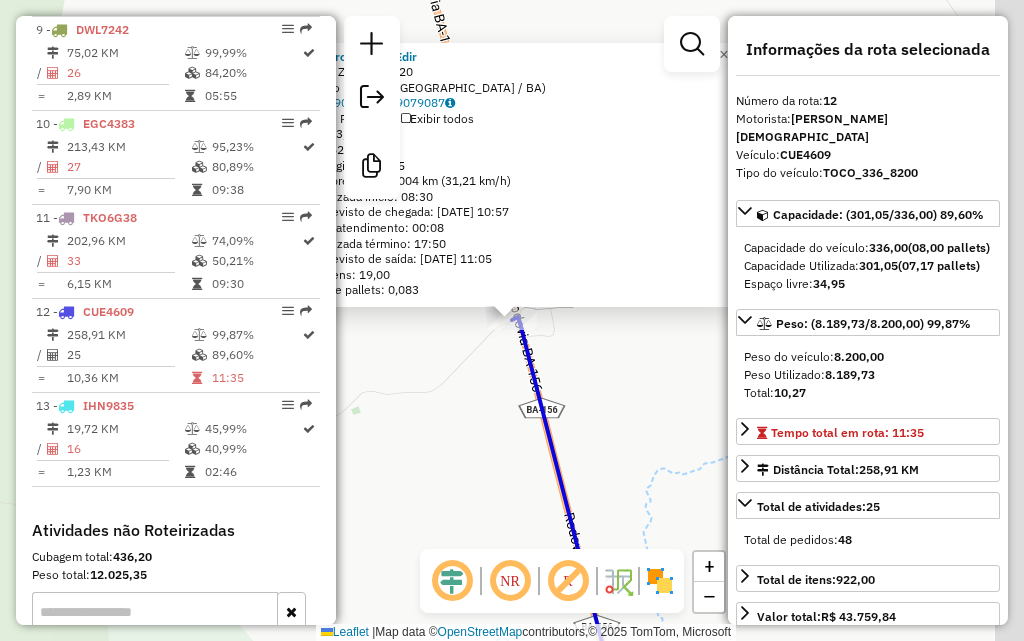 scroll, scrollTop: 1755, scrollLeft: 0, axis: vertical 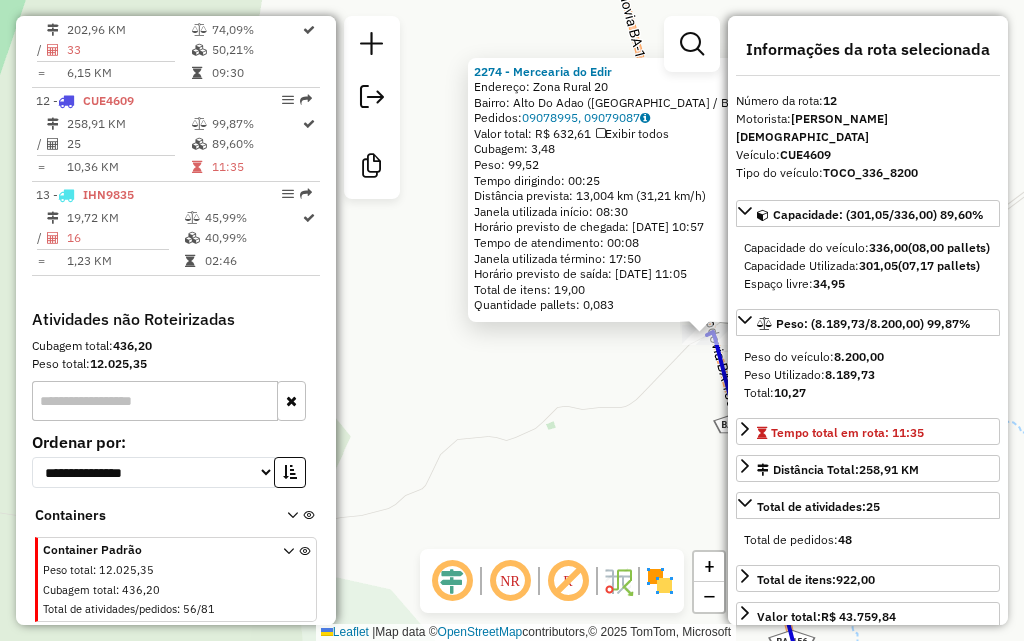 drag, startPoint x: 542, startPoint y: 372, endPoint x: 737, endPoint y: 387, distance: 195.57607 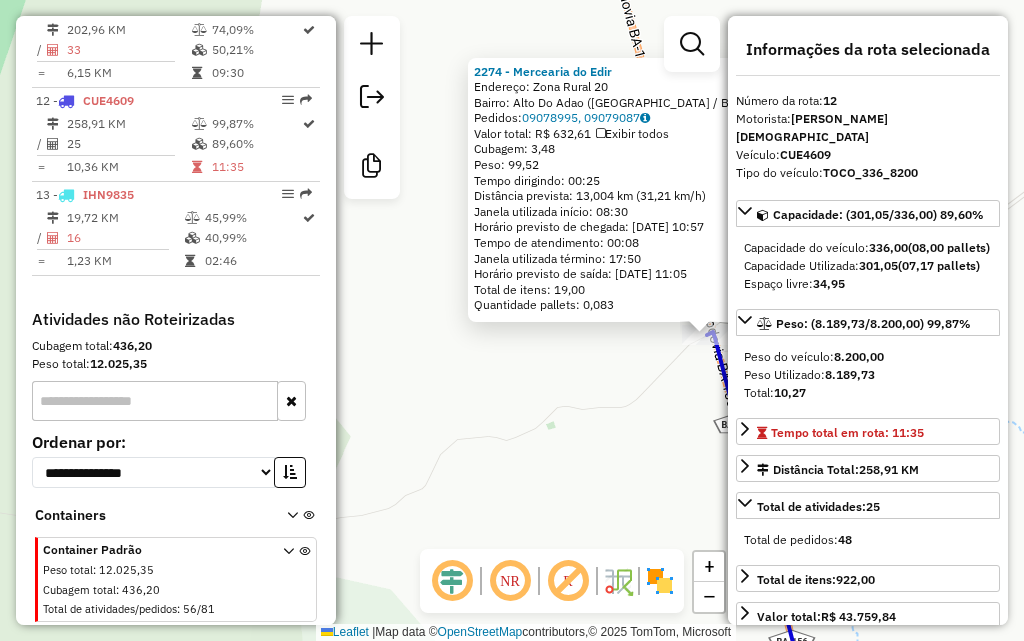 click on "2274 - Mercearia do Edir  Endereço:  Zona Rural 20   Bairro: Alto Do Adao (BOQUIRA / BA)   Pedidos:  09078995, 09079087   Valor total: R$ 632,61   Exibir todos   Cubagem: 3,48  Peso: 99,52  Tempo dirigindo: 00:25   Distância prevista: 13,004 km (31,21 km/h)   Janela utilizada início: 08:30   Horário previsto de chegada: 10/07/2025 10:57   Tempo de atendimento: 00:08   Janela utilizada término: 17:50   Horário previsto de saída: 10/07/2025 11:05   Total de itens: 19,00   Quantidade pallets: 0,083  × Janela de atendimento Grade de atendimento Capacidade Transportadoras Veículos Cliente Pedidos  Rotas Selecione os dias de semana para filtrar as janelas de atendimento  Seg   Ter   Qua   Qui   Sex   Sáb   Dom  Informe o período da janela de atendimento: De: Até:  Filtrar exatamente a janela do cliente  Considerar janela de atendimento padrão  Selecione os dias de semana para filtrar as grades de atendimento  Seg   Ter   Qua   Qui   Sex   Sáb   Dom   Clientes fora do dia de atendimento selecionado De:" 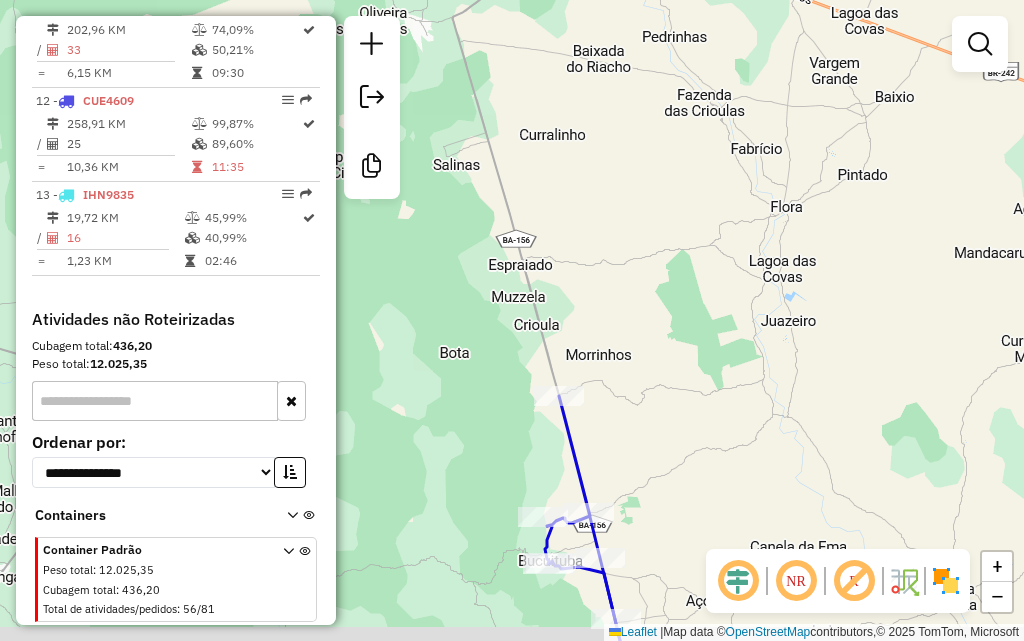drag, startPoint x: 614, startPoint y: 379, endPoint x: 663, endPoint y: 274, distance: 115.87062 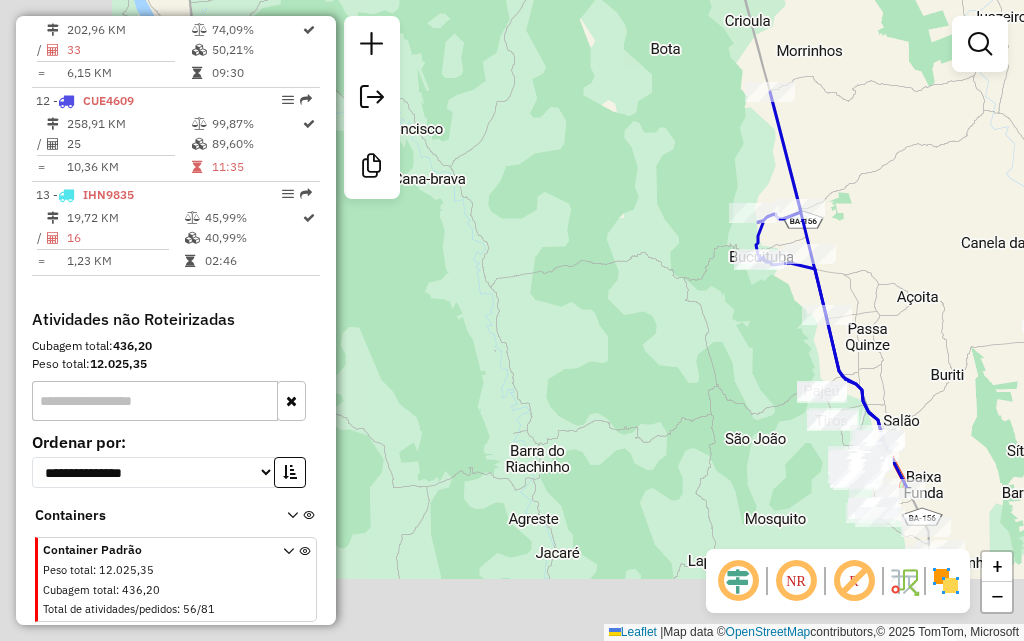 drag, startPoint x: 712, startPoint y: 365, endPoint x: 882, endPoint y: 149, distance: 274.8745 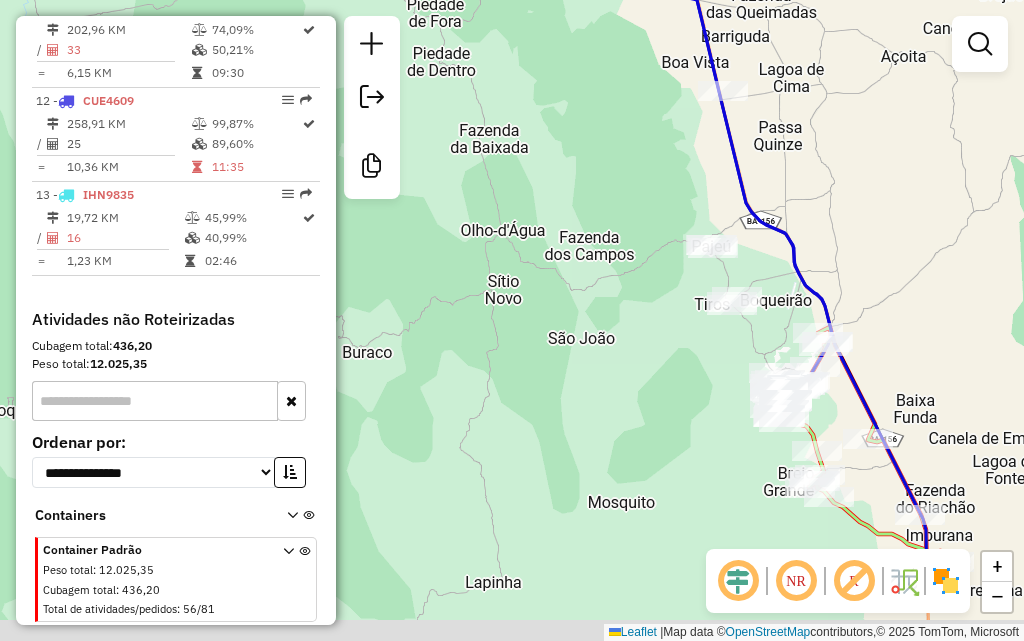 drag, startPoint x: 815, startPoint y: 479, endPoint x: 721, endPoint y: 372, distance: 142.42542 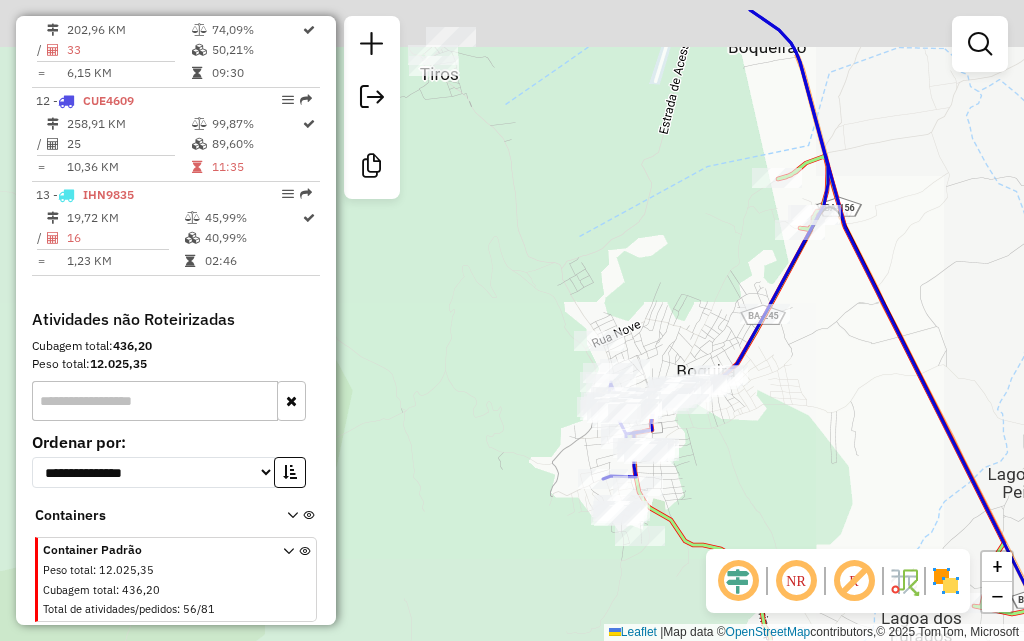 drag, startPoint x: 757, startPoint y: 84, endPoint x: 728, endPoint y: 188, distance: 107.96759 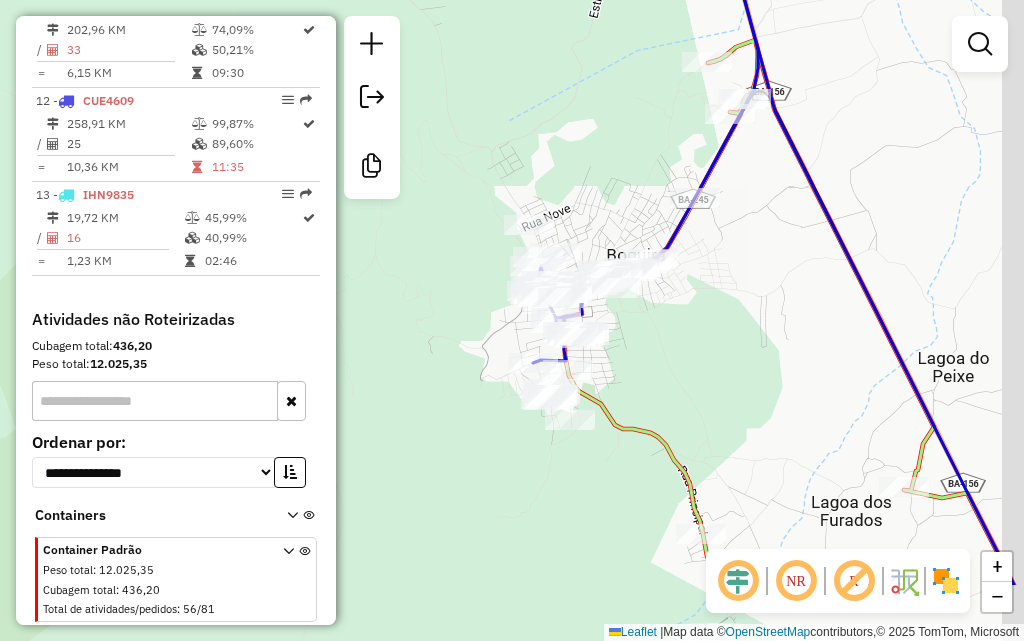 drag, startPoint x: 646, startPoint y: 118, endPoint x: 642, endPoint y: 107, distance: 11.7046995 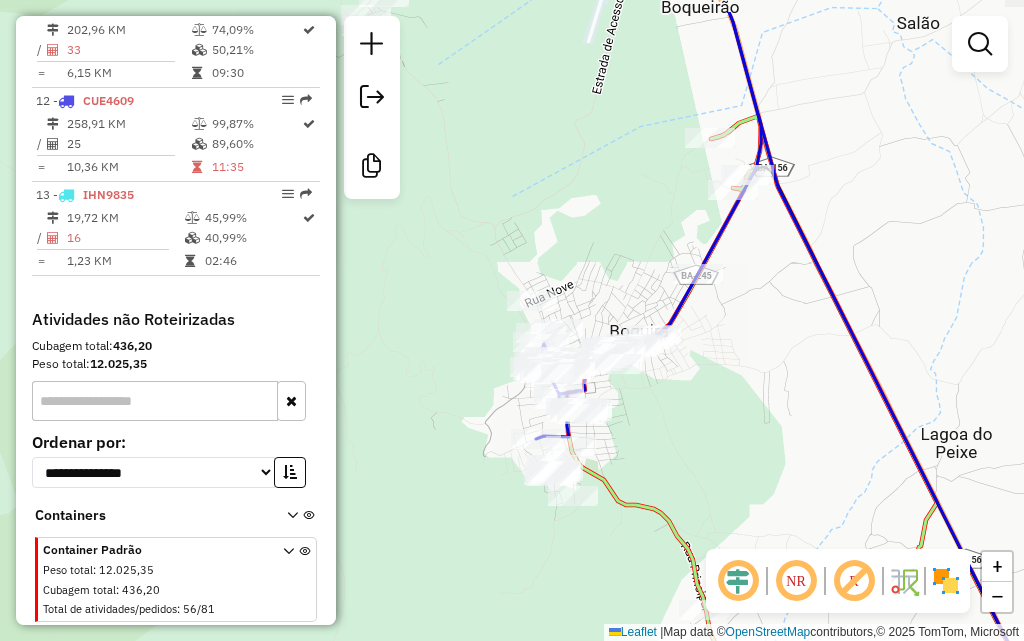drag, startPoint x: 581, startPoint y: 111, endPoint x: 595, endPoint y: 190, distance: 80.23092 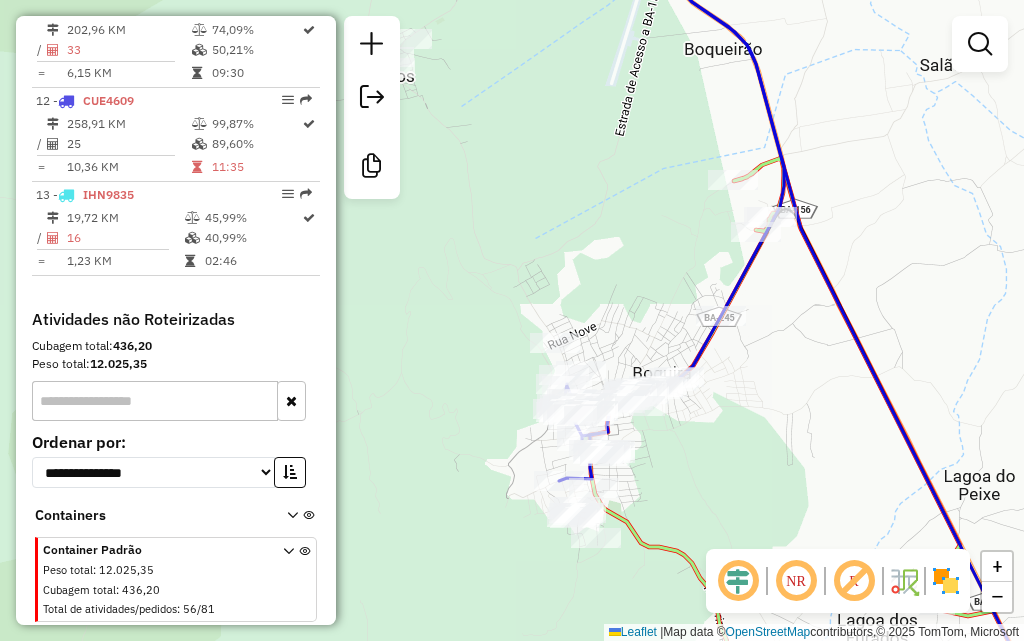 drag, startPoint x: 590, startPoint y: 178, endPoint x: 602, endPoint y: 211, distance: 35.1141 